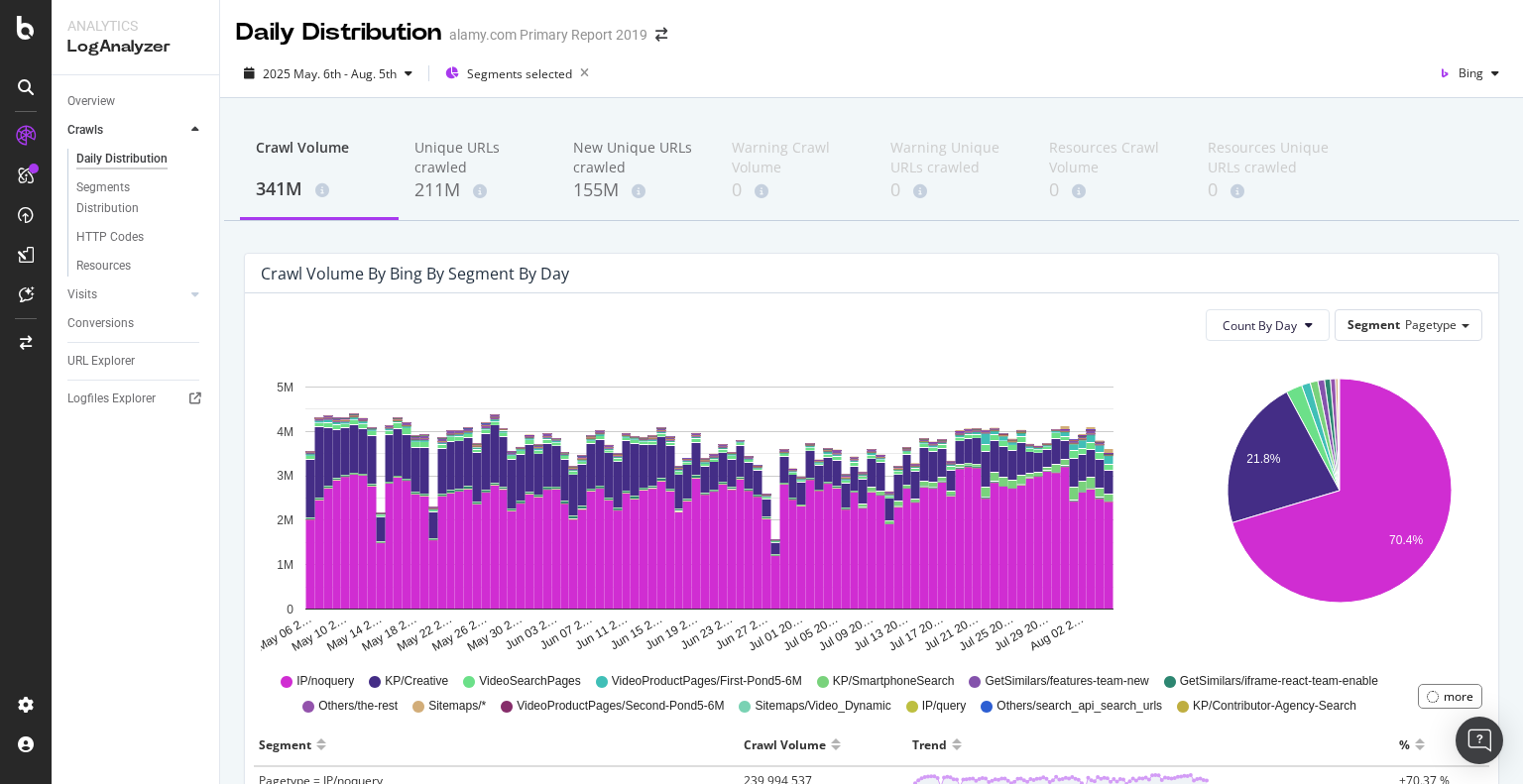 scroll, scrollTop: 0, scrollLeft: 0, axis: both 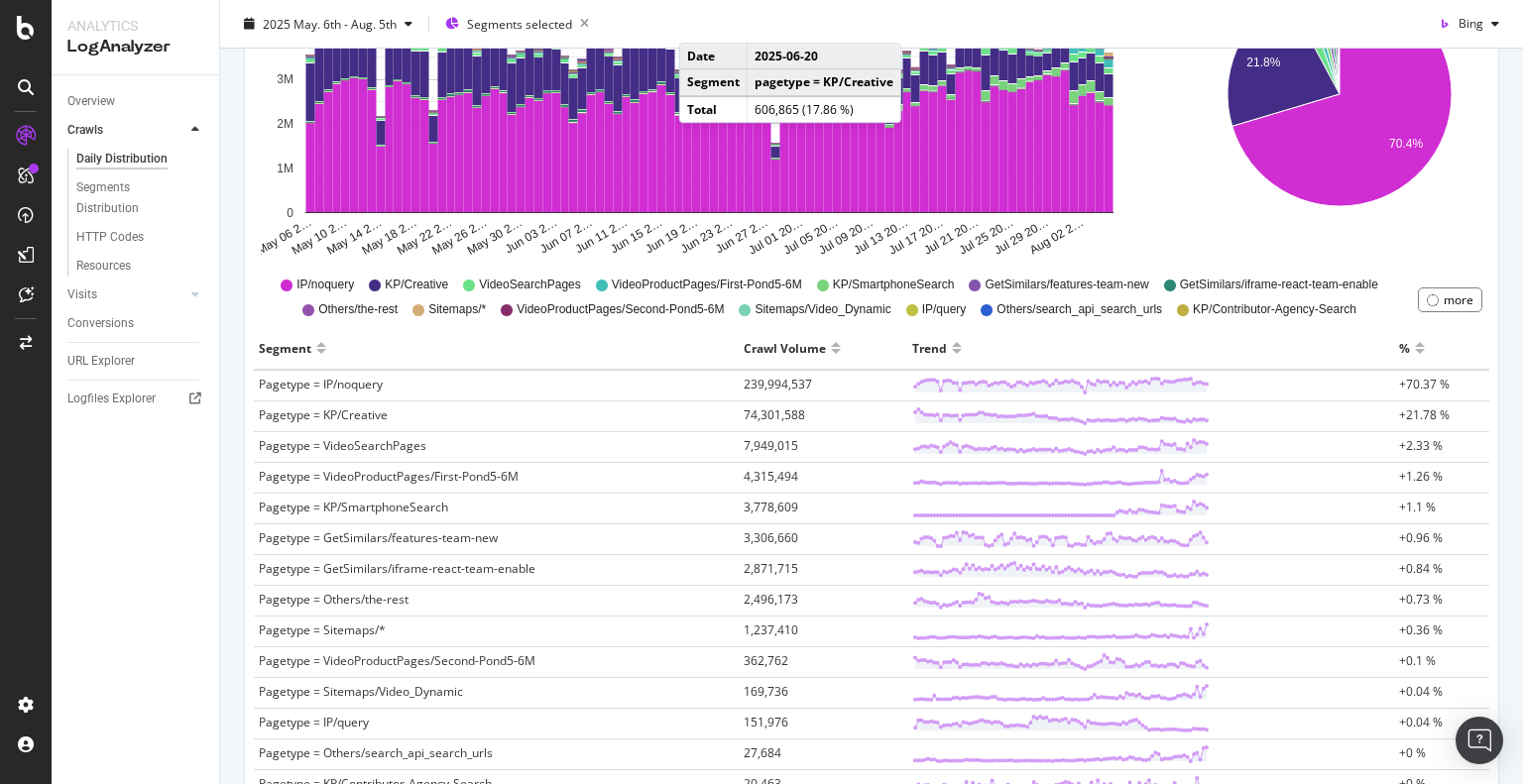 type 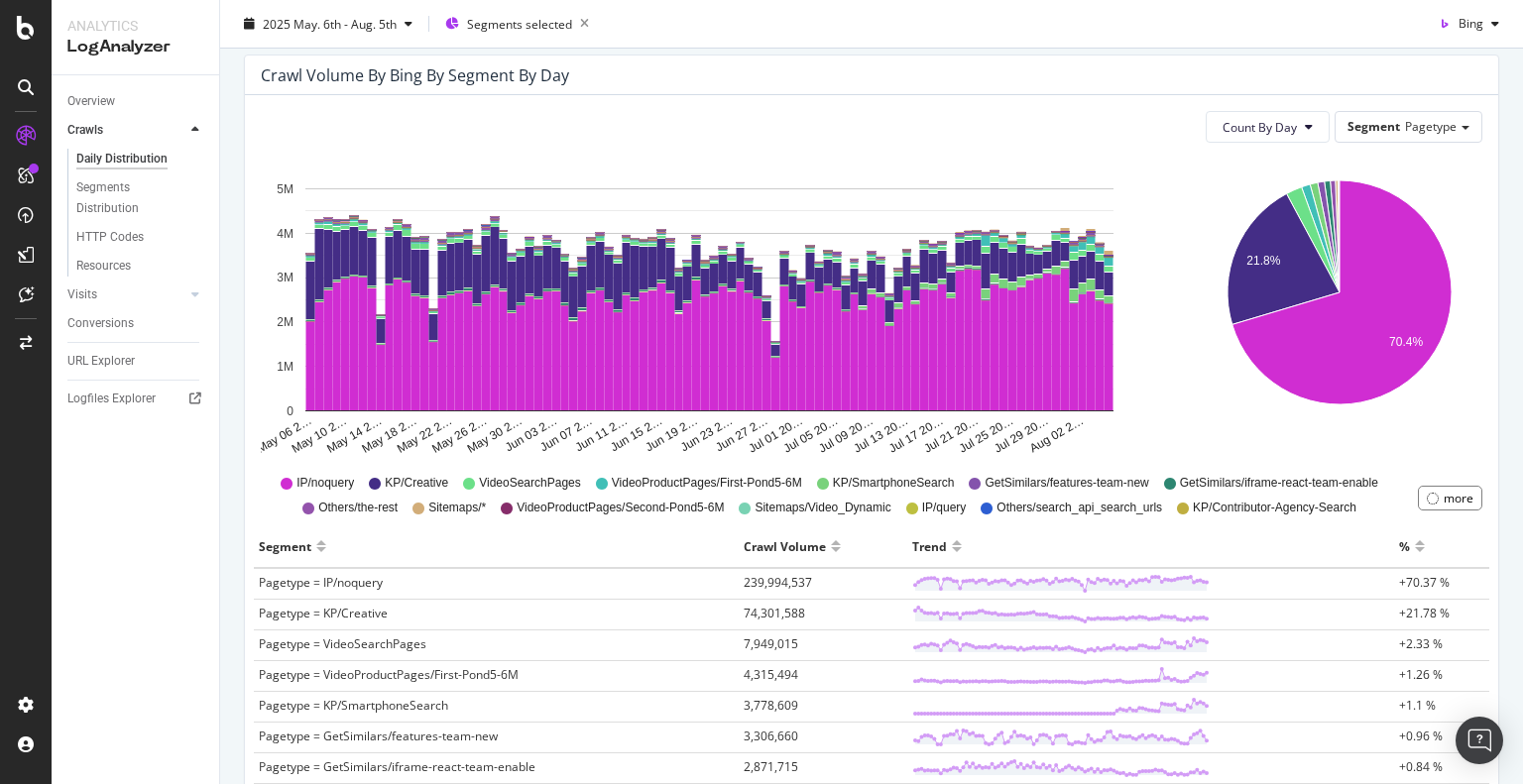 scroll, scrollTop: 396, scrollLeft: 0, axis: vertical 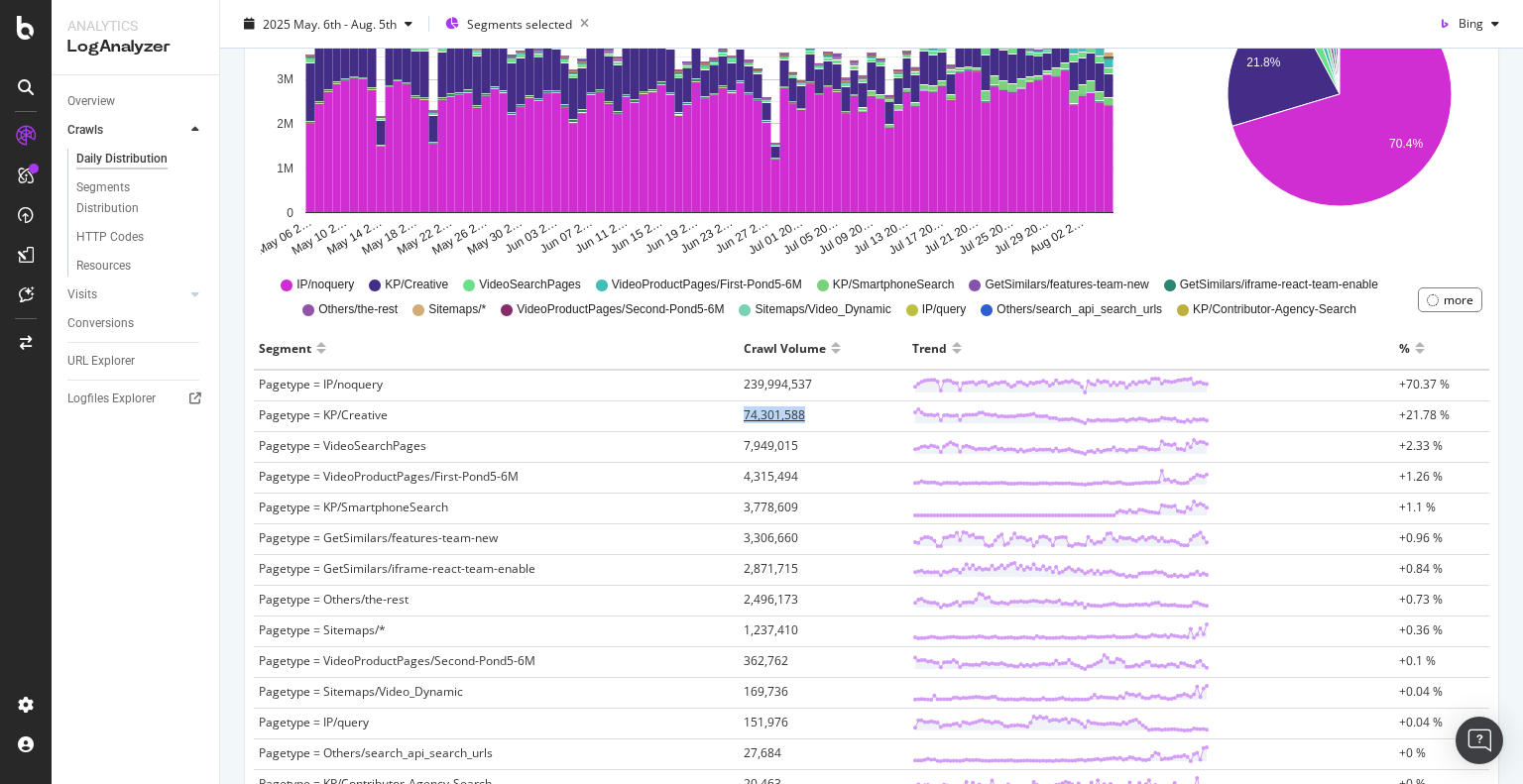 drag, startPoint x: 709, startPoint y: 405, endPoint x: 820, endPoint y: 414, distance: 111.36427 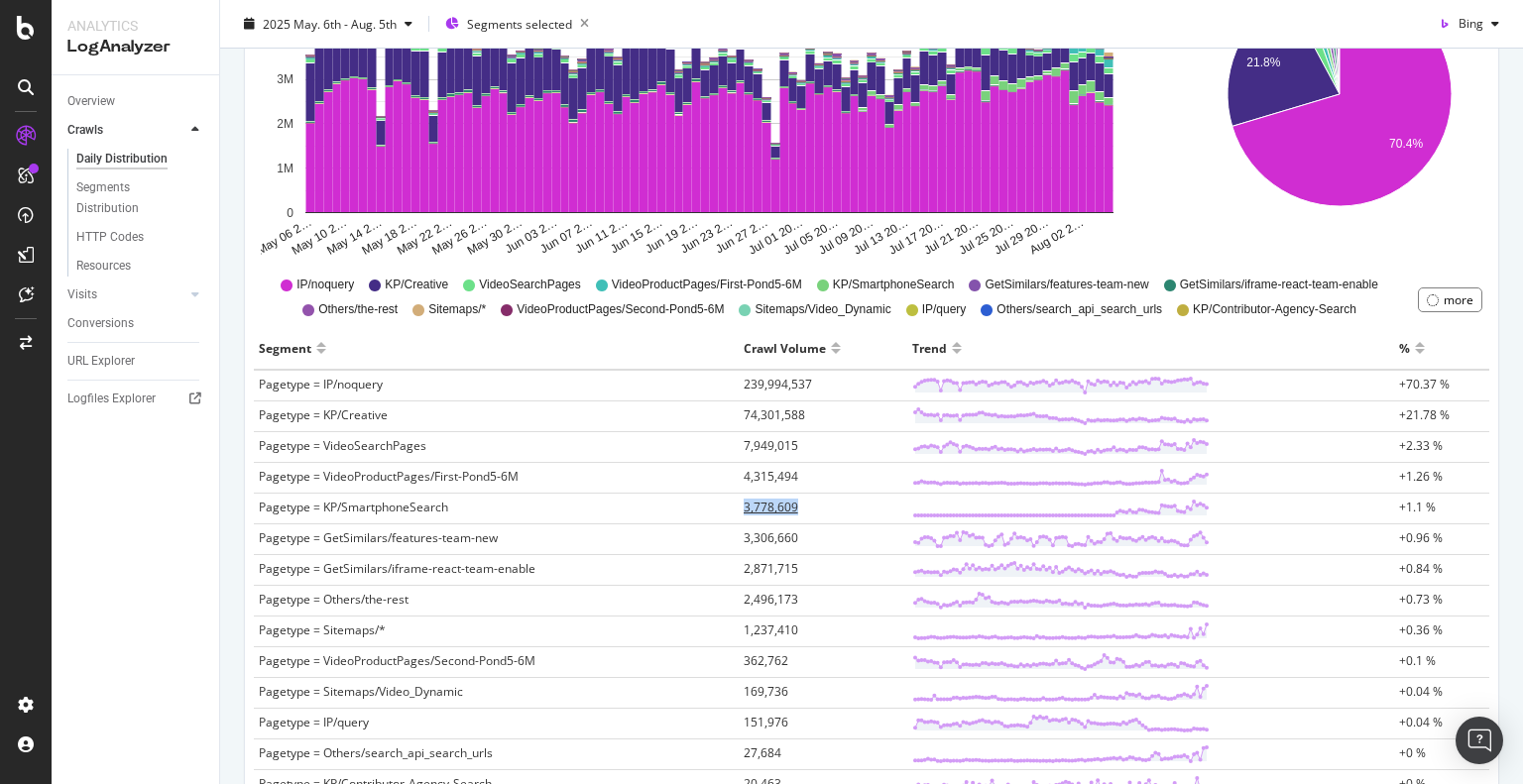 drag, startPoint x: 776, startPoint y: 504, endPoint x: 817, endPoint y: 504, distance: 41 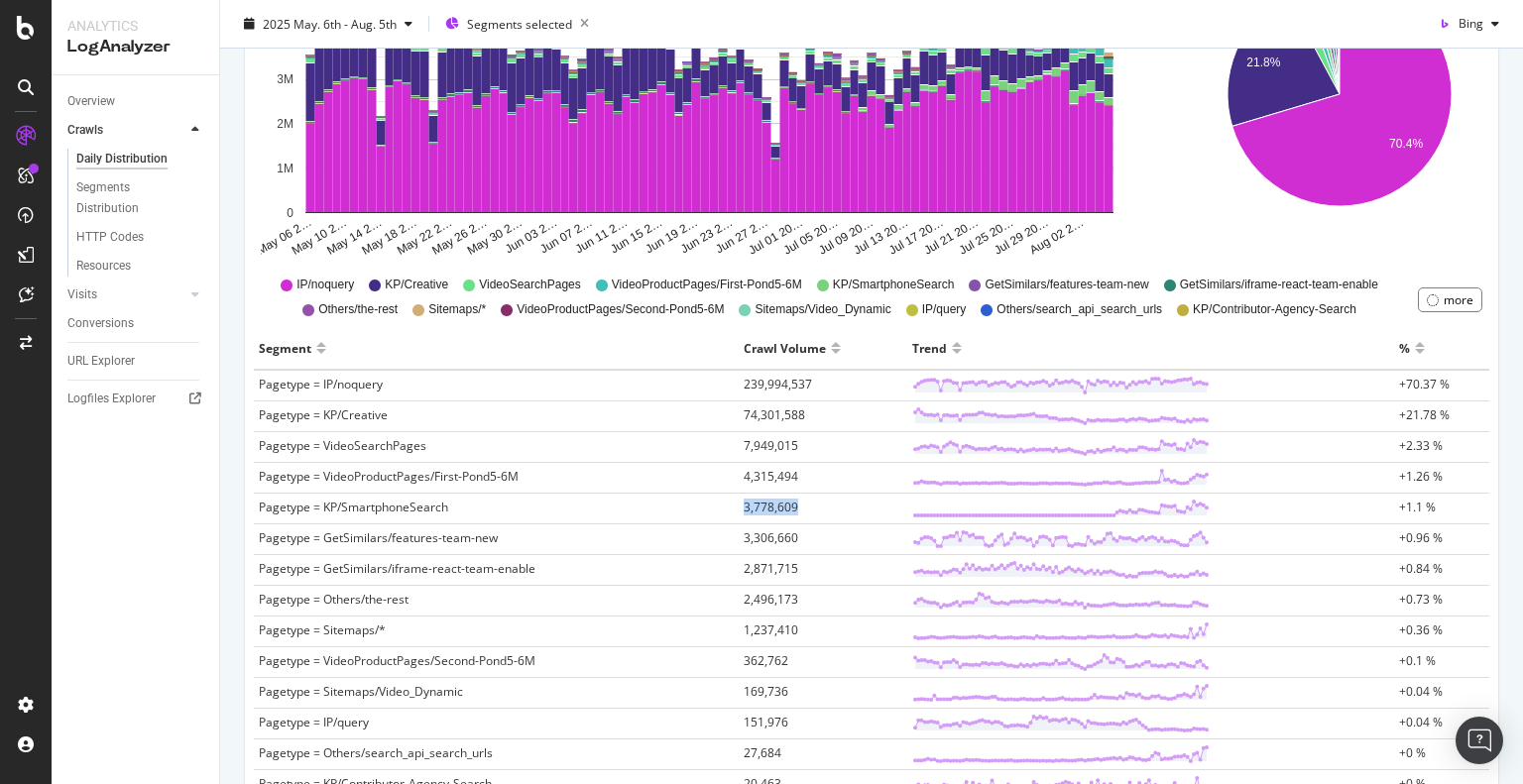 scroll, scrollTop: 694, scrollLeft: 0, axis: vertical 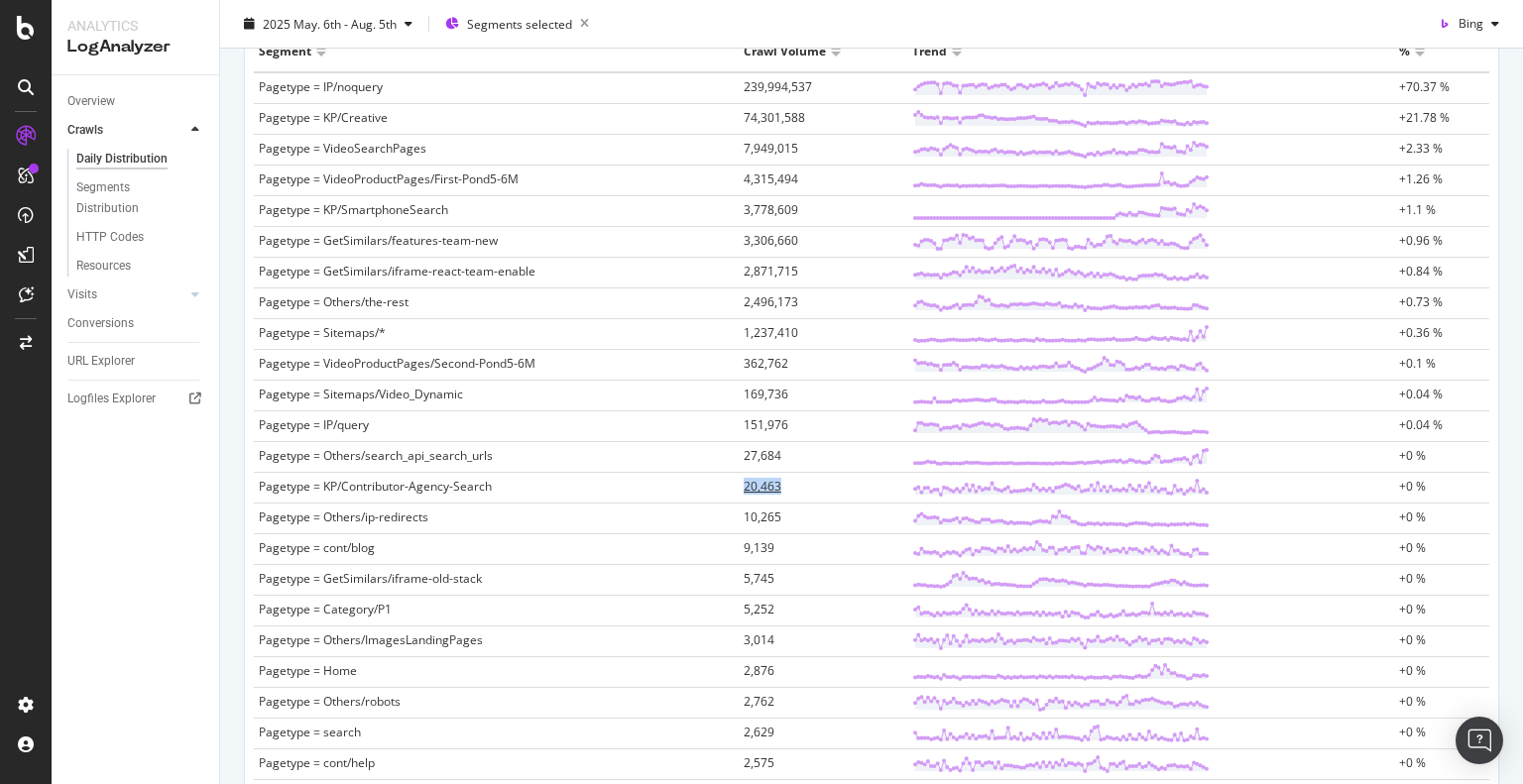drag, startPoint x: 718, startPoint y: 478, endPoint x: 787, endPoint y: 483, distance: 69.180922 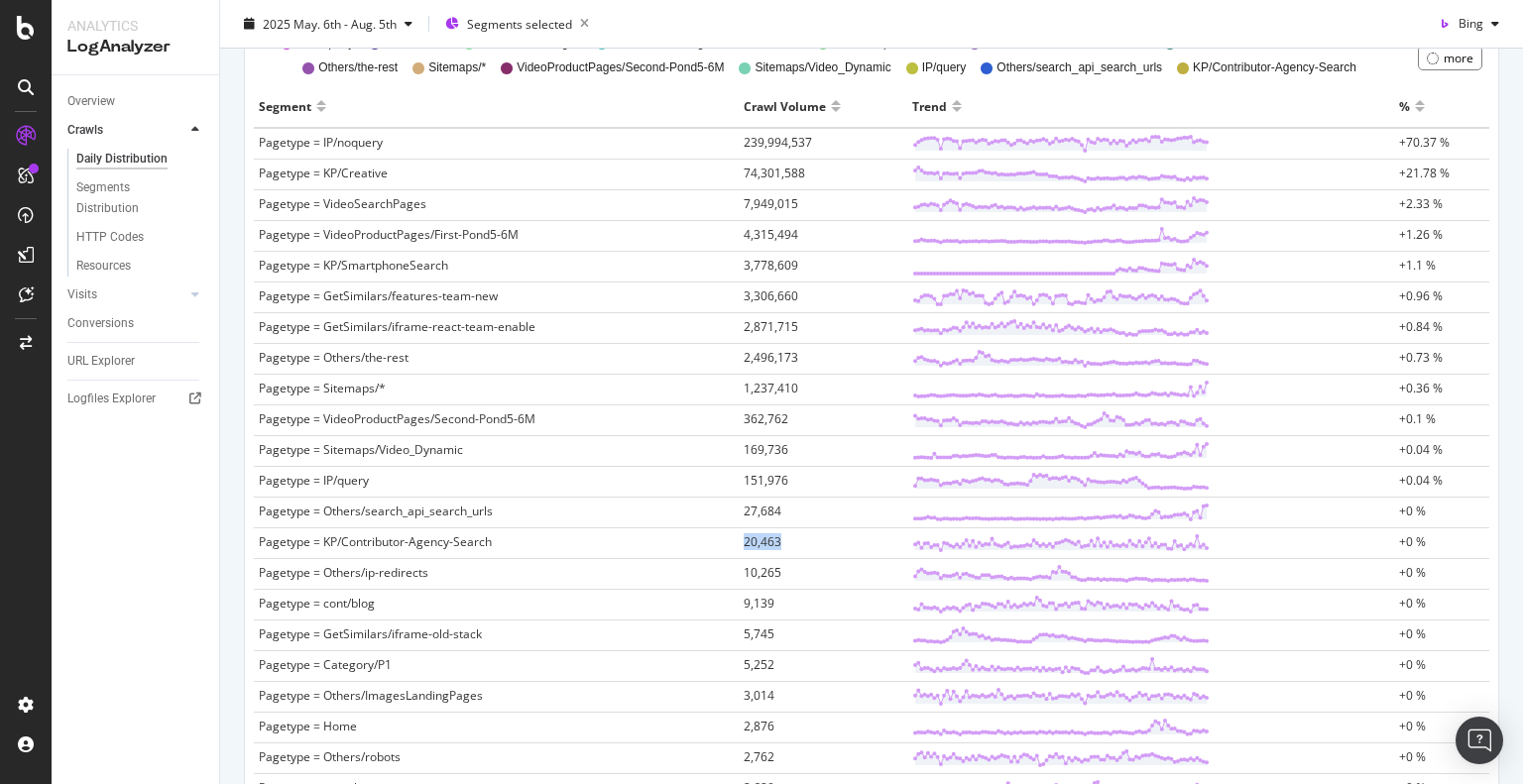 scroll, scrollTop: 242, scrollLeft: 0, axis: vertical 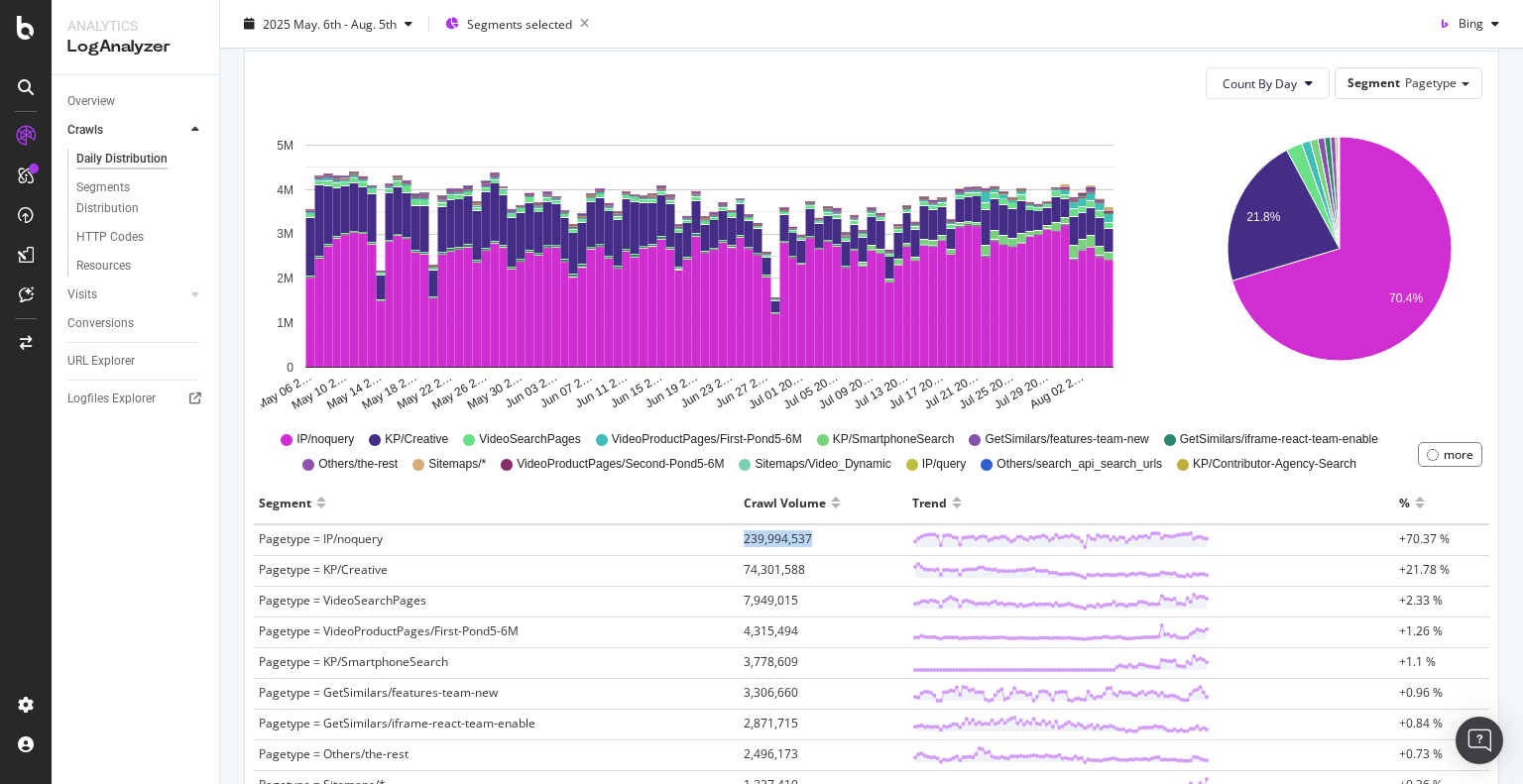 drag, startPoint x: 810, startPoint y: 531, endPoint x: 726, endPoint y: 535, distance: 84.09518 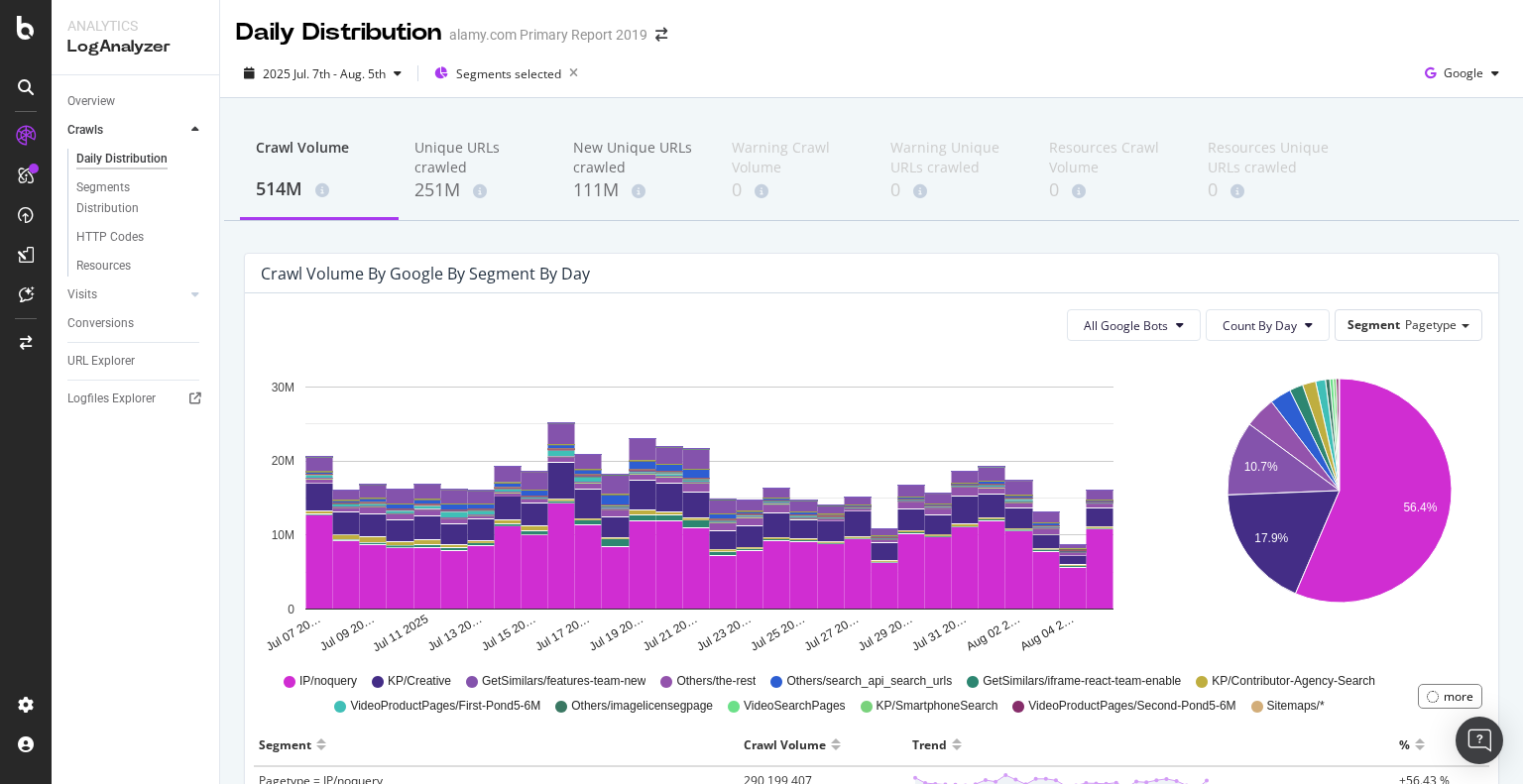 scroll, scrollTop: 0, scrollLeft: 0, axis: both 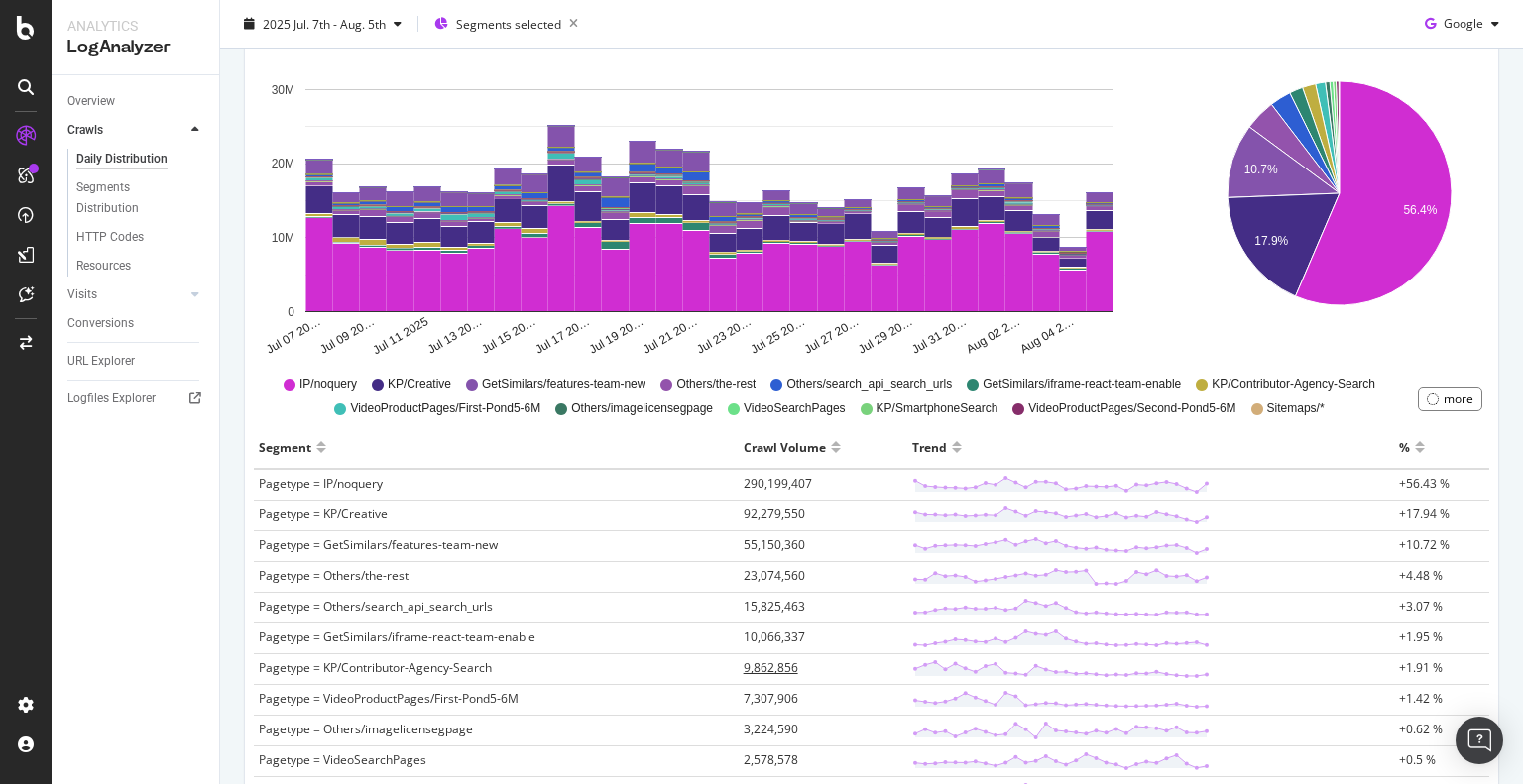 type 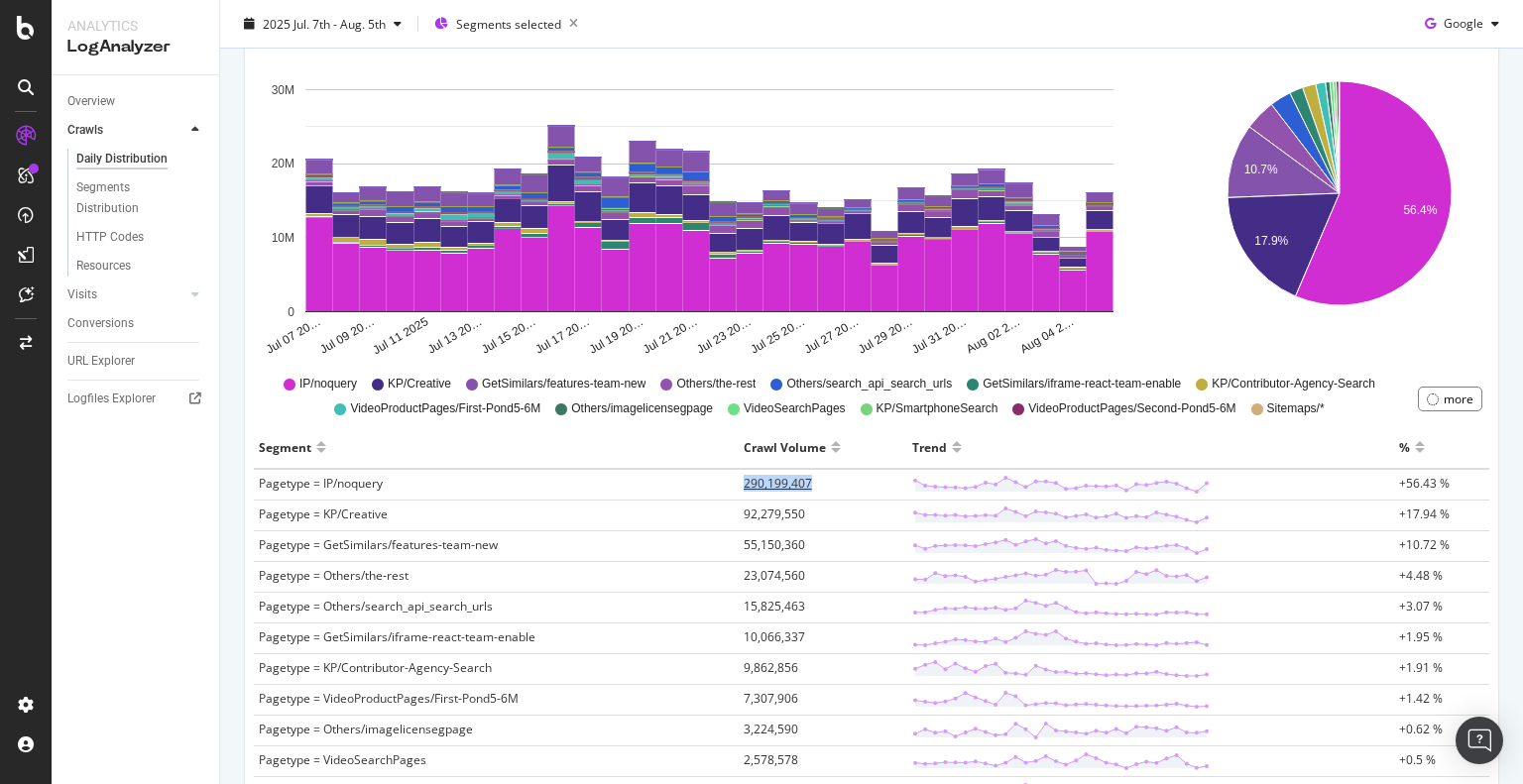 drag, startPoint x: 719, startPoint y: 477, endPoint x: 816, endPoint y: 480, distance: 97.046381 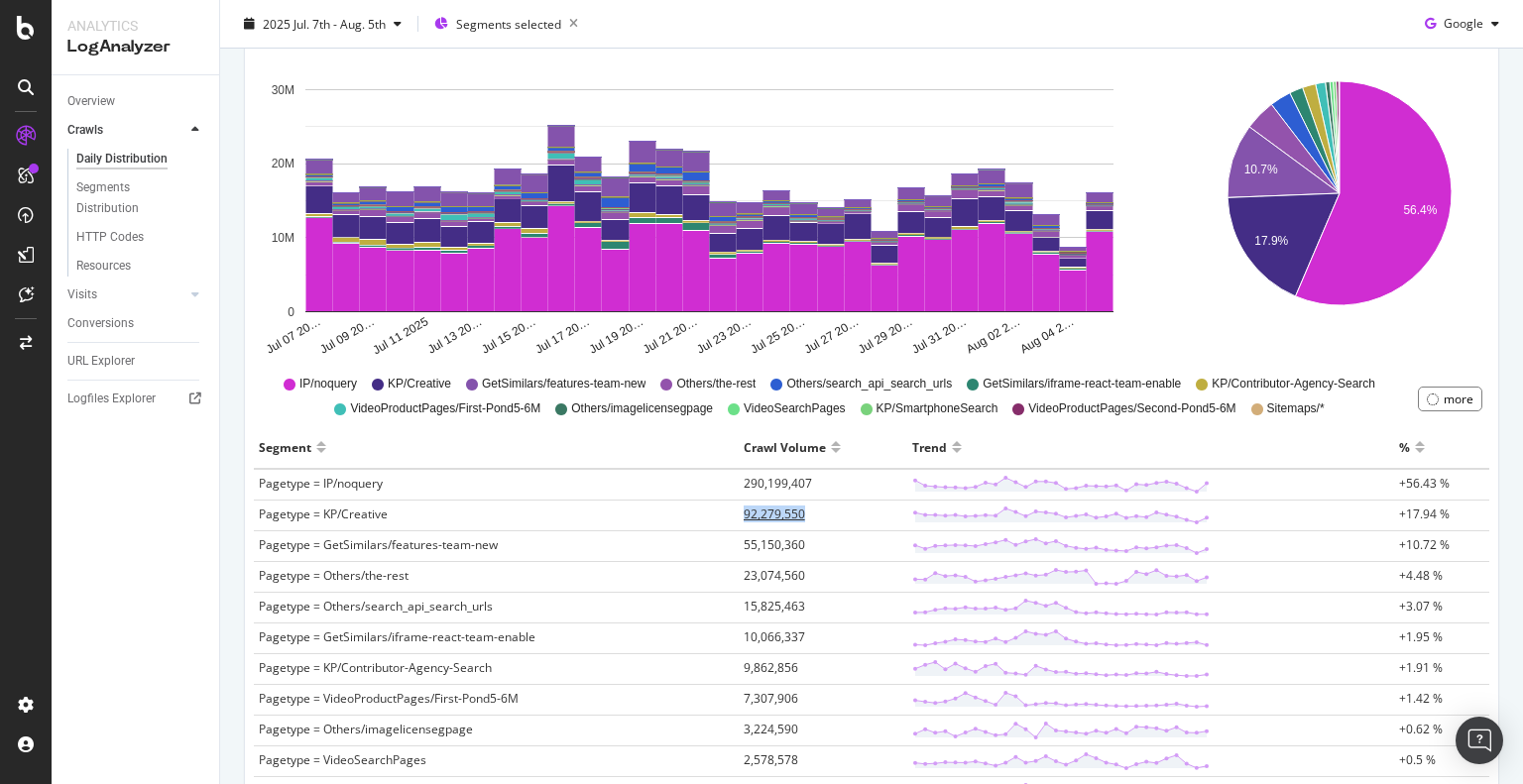 drag, startPoint x: 723, startPoint y: 516, endPoint x: 808, endPoint y: 509, distance: 85.28775 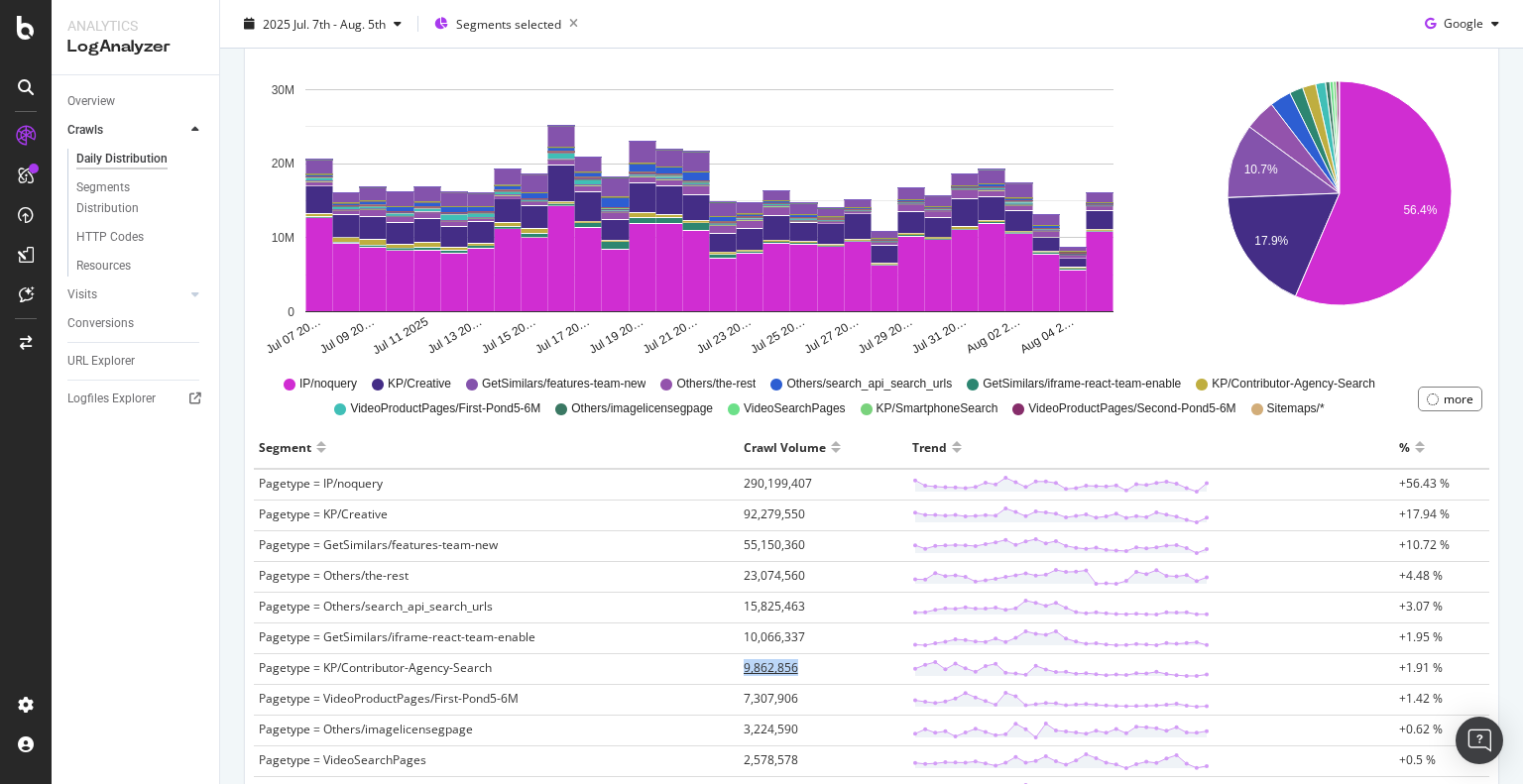 drag, startPoint x: 745, startPoint y: 662, endPoint x: 804, endPoint y: 664, distance: 59.033889 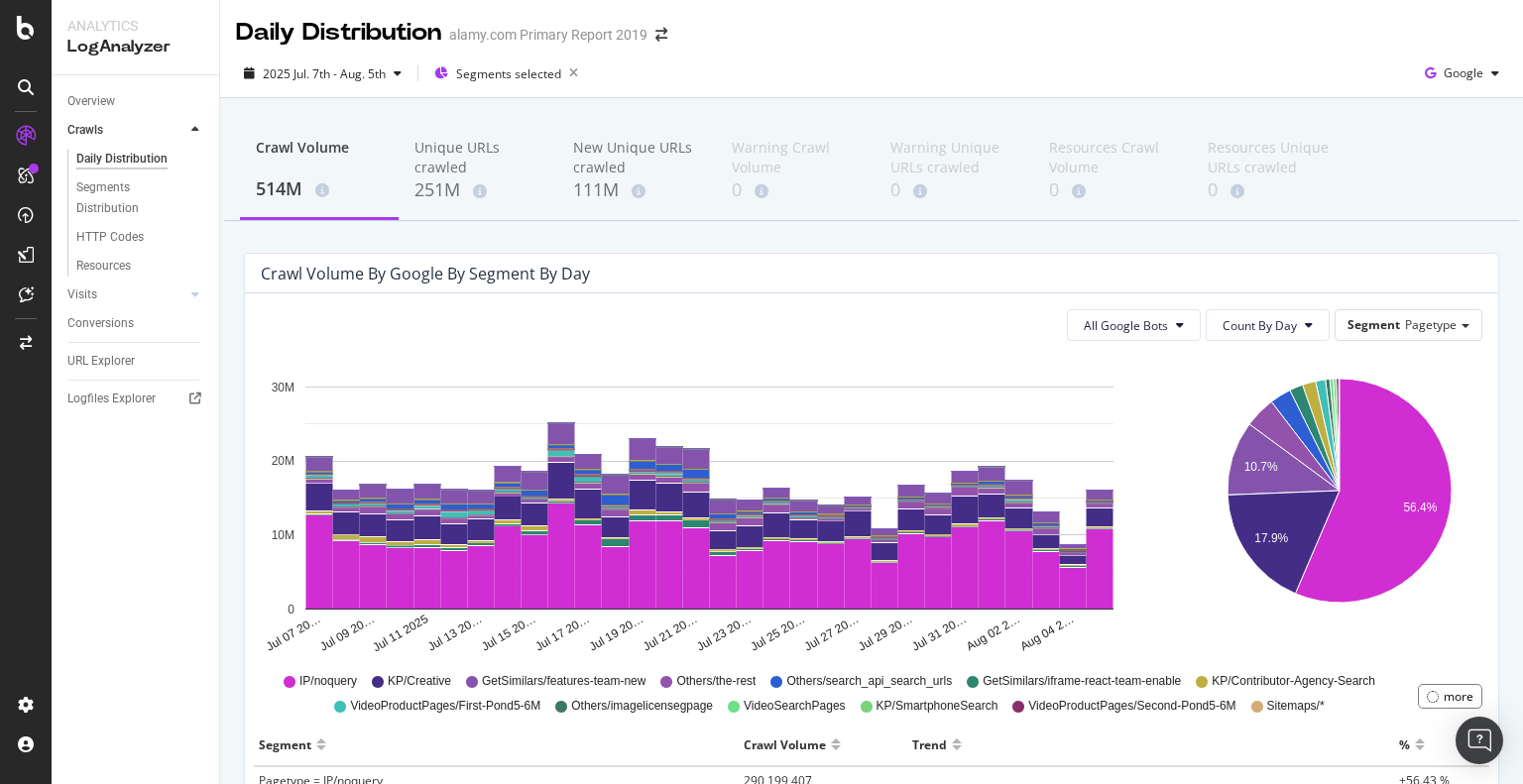 scroll, scrollTop: 297, scrollLeft: 0, axis: vertical 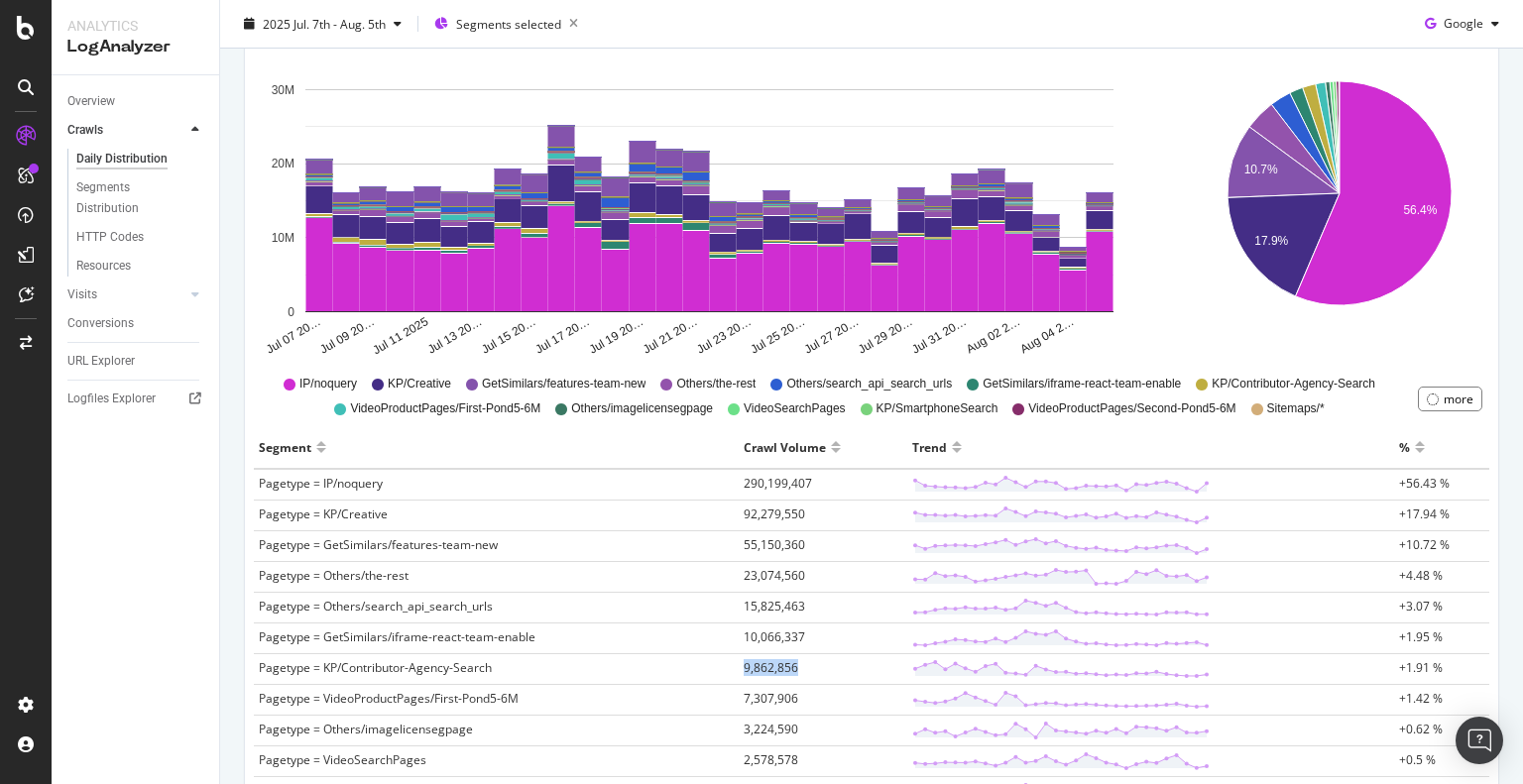drag, startPoint x: 809, startPoint y: 663, endPoint x: 616, endPoint y: 658, distance: 193.06476 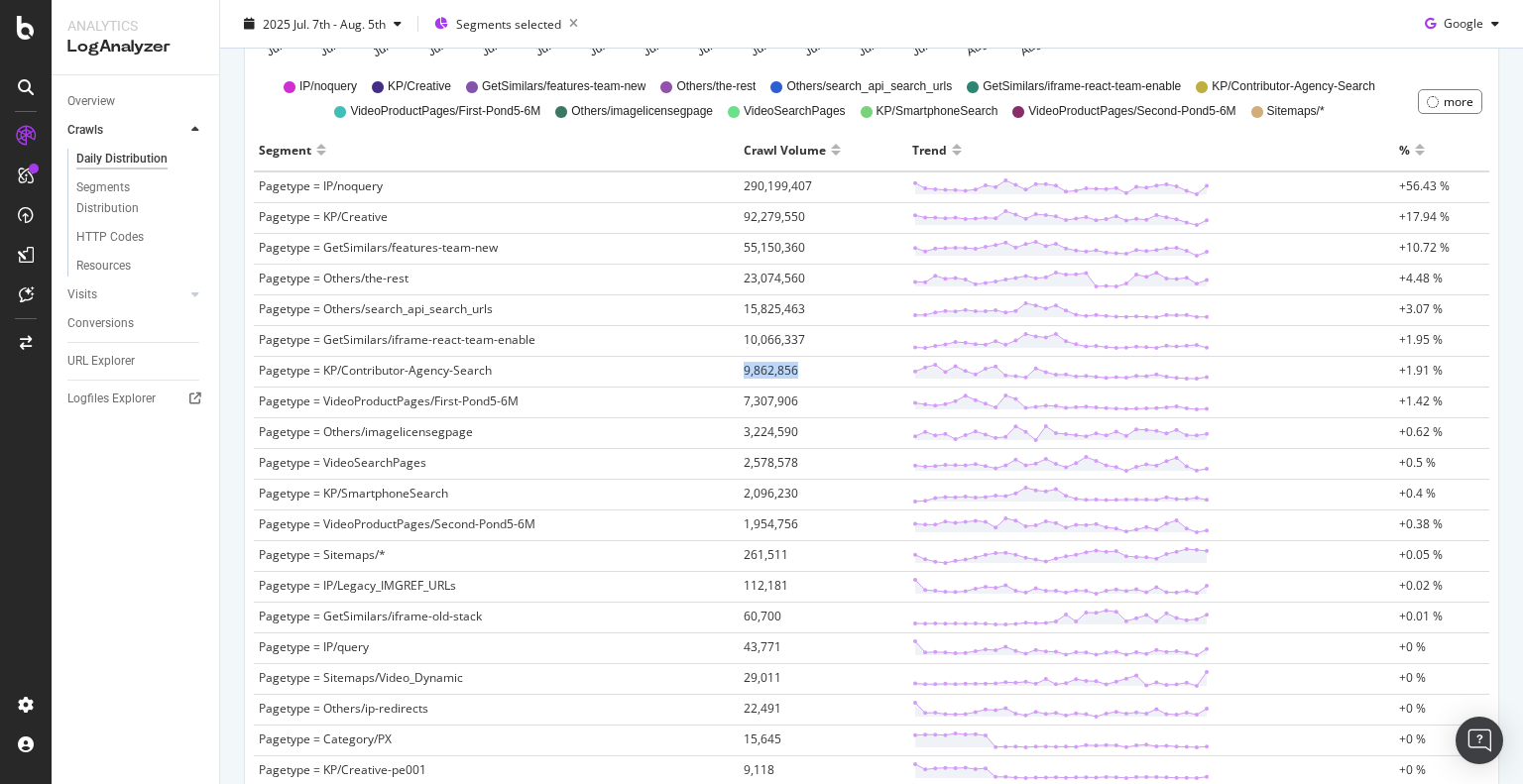 scroll, scrollTop: 793, scrollLeft: 0, axis: vertical 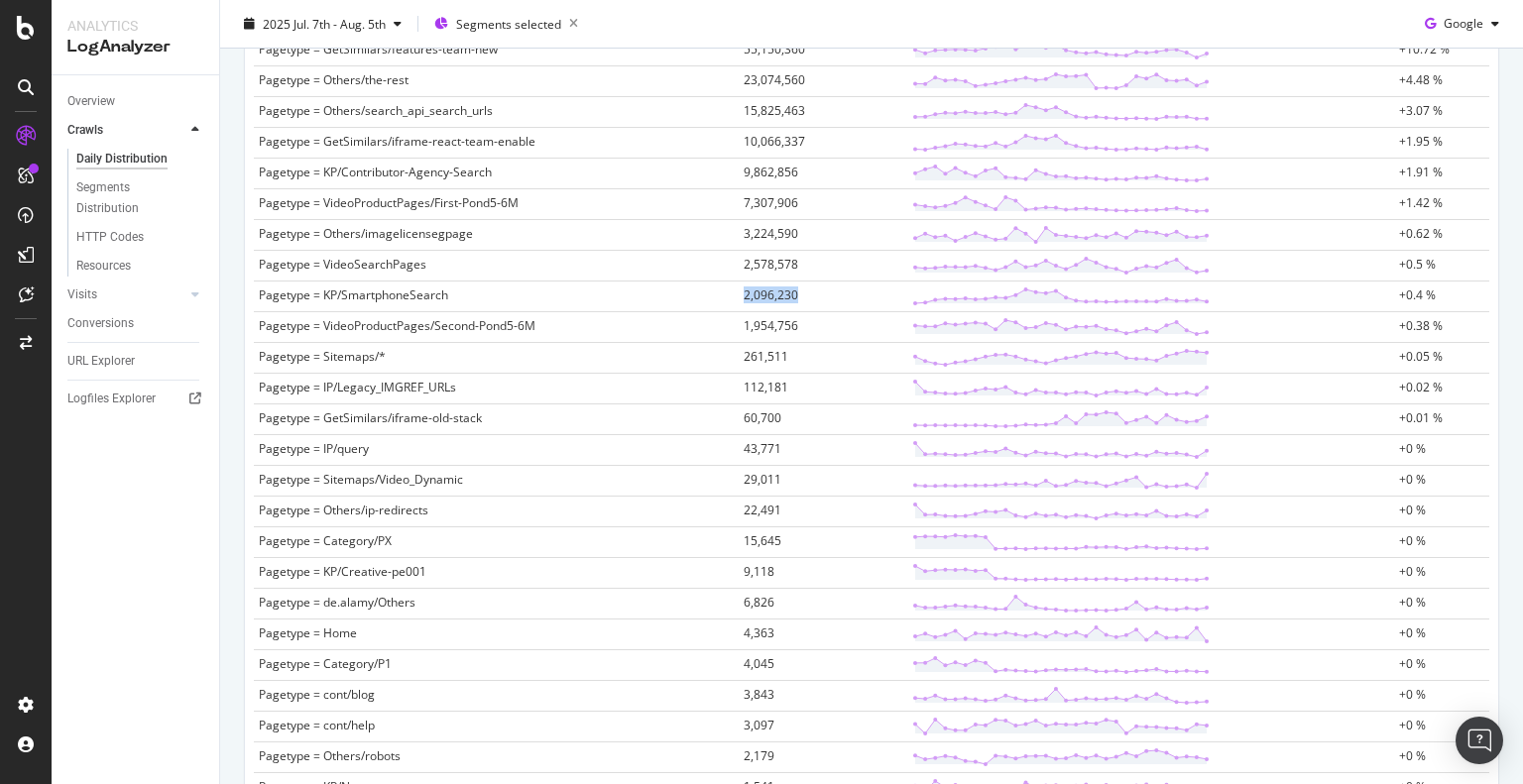 drag, startPoint x: 812, startPoint y: 288, endPoint x: 687, endPoint y: 296, distance: 125.255738 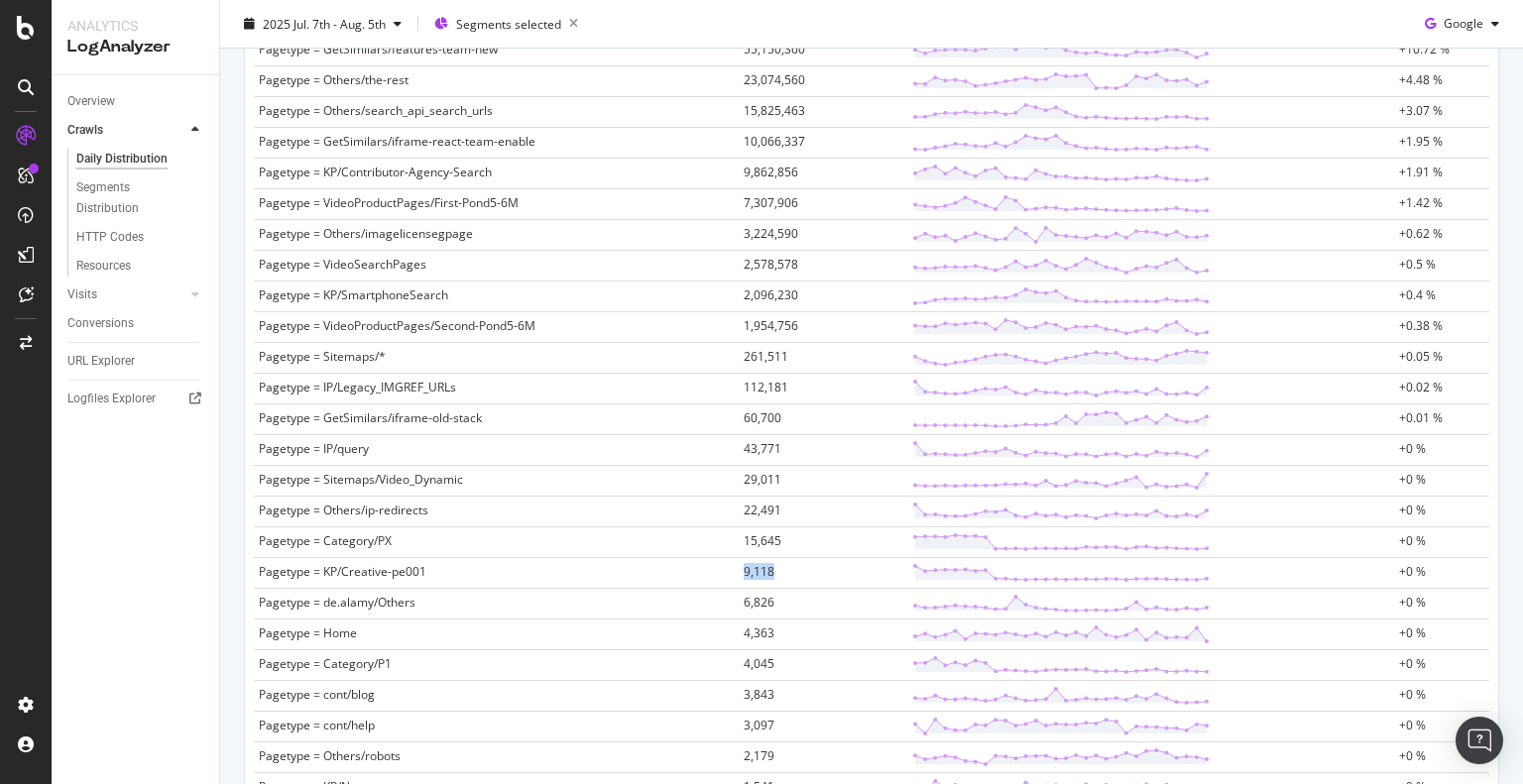 drag, startPoint x: 793, startPoint y: 565, endPoint x: 684, endPoint y: 563, distance: 109.01835 